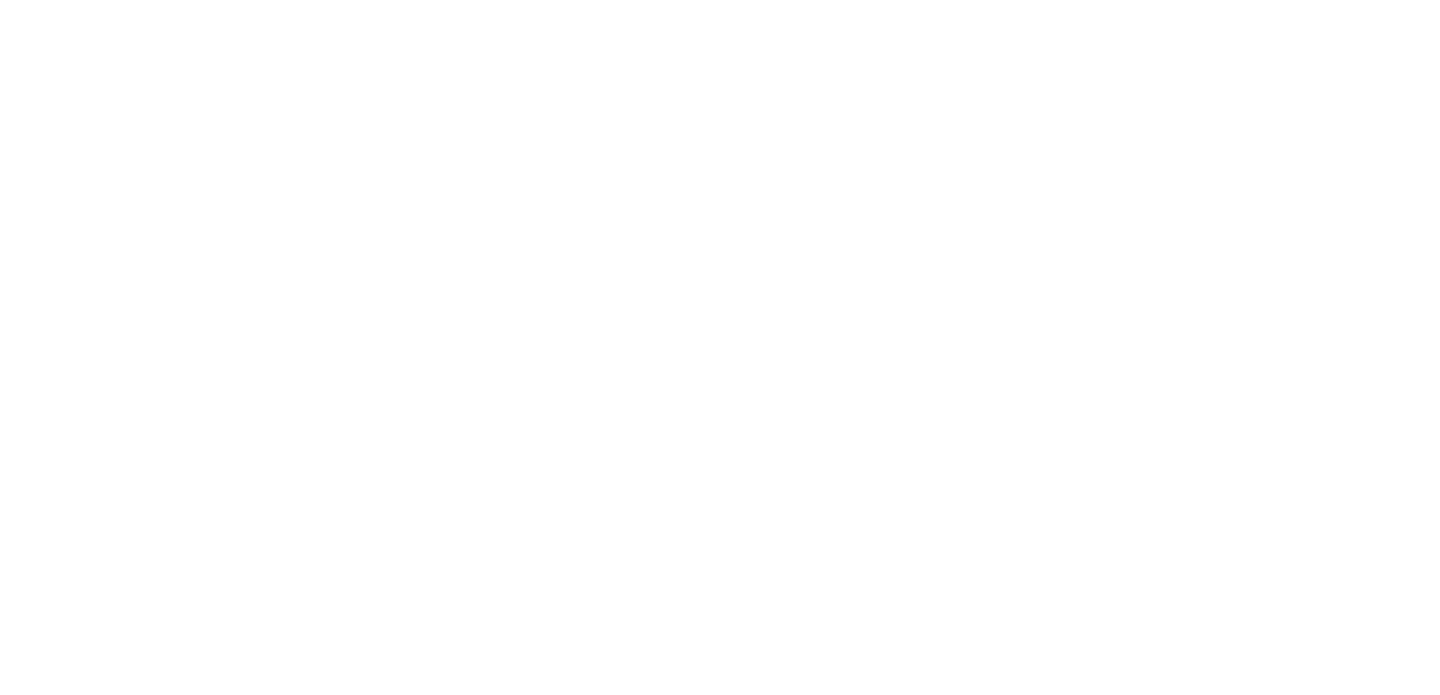 scroll, scrollTop: 0, scrollLeft: 0, axis: both 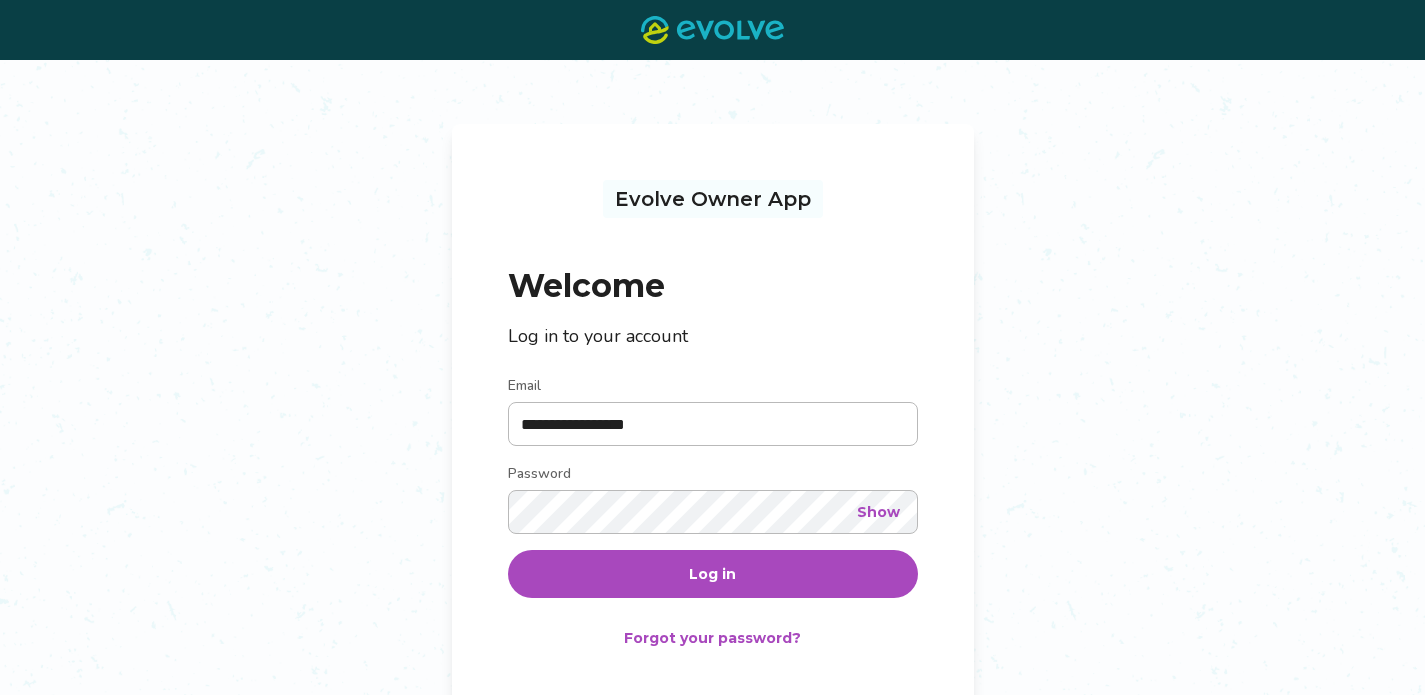 type on "**********" 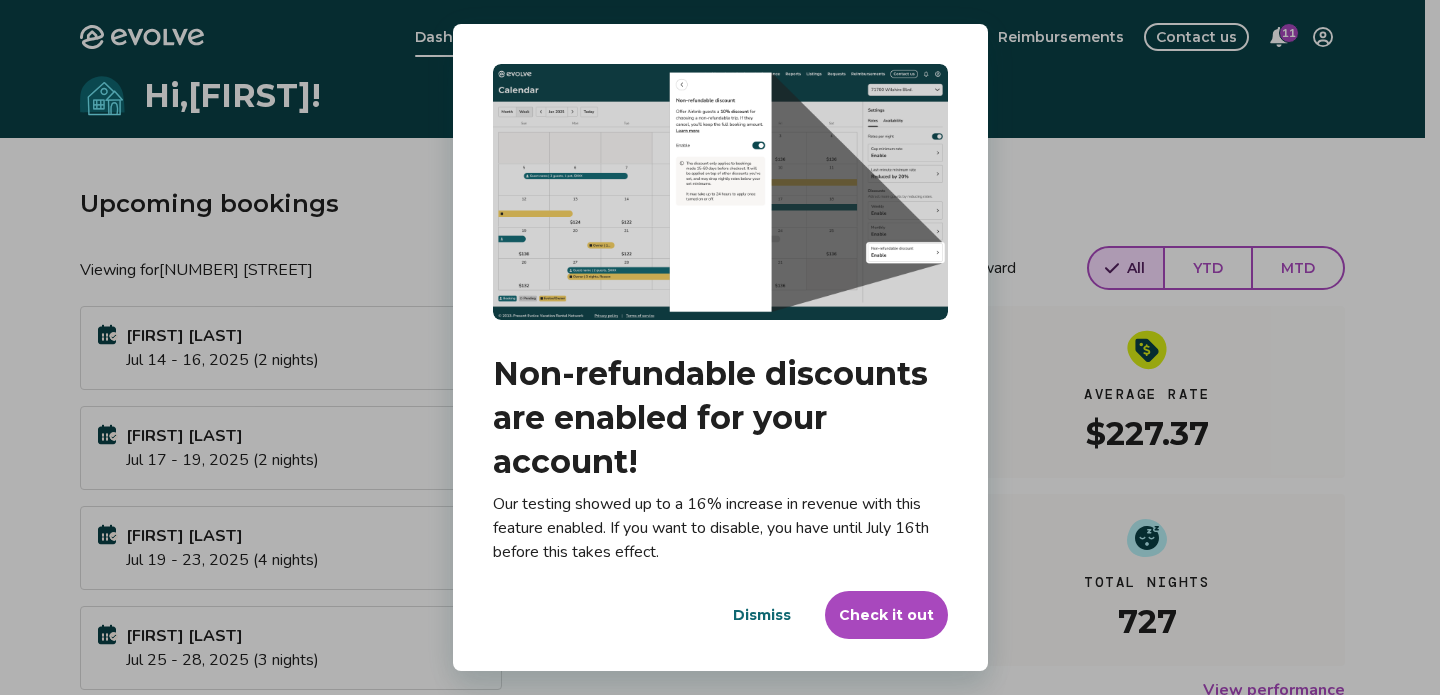 click on "Dismiss" at bounding box center [762, 615] 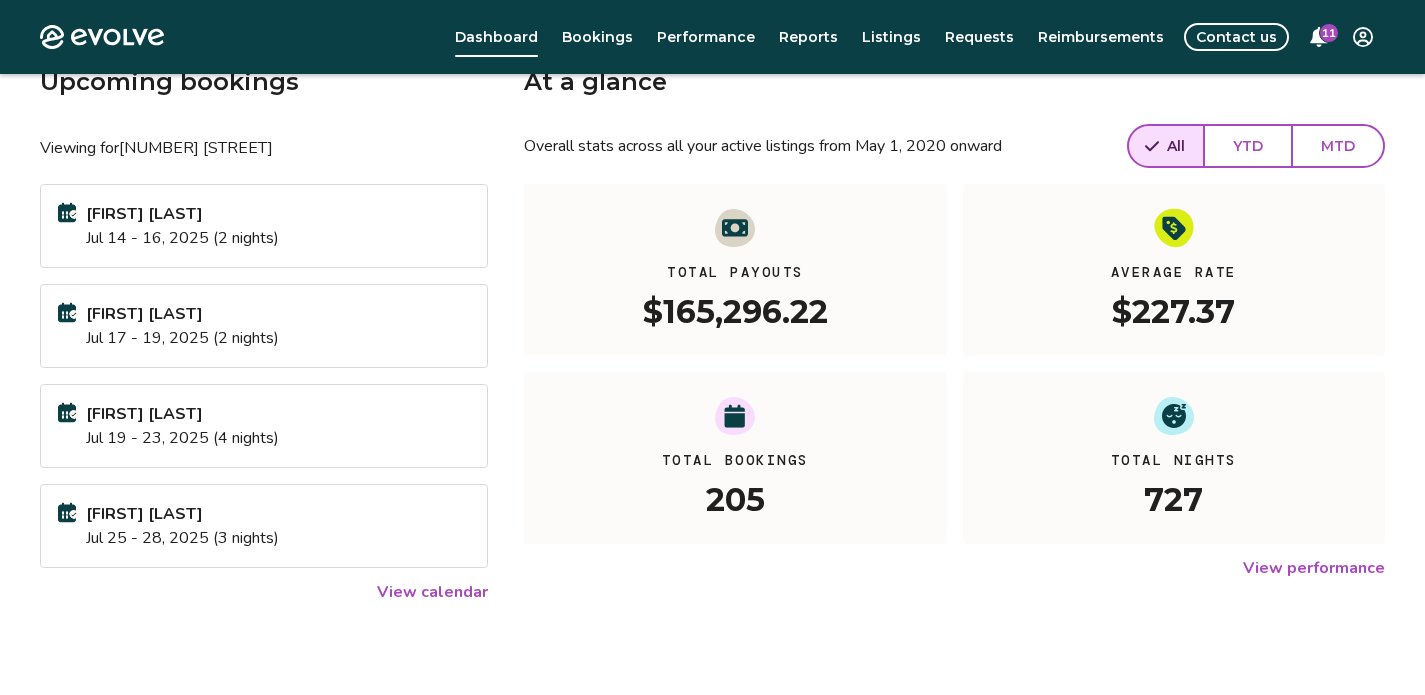 scroll, scrollTop: 126, scrollLeft: 0, axis: vertical 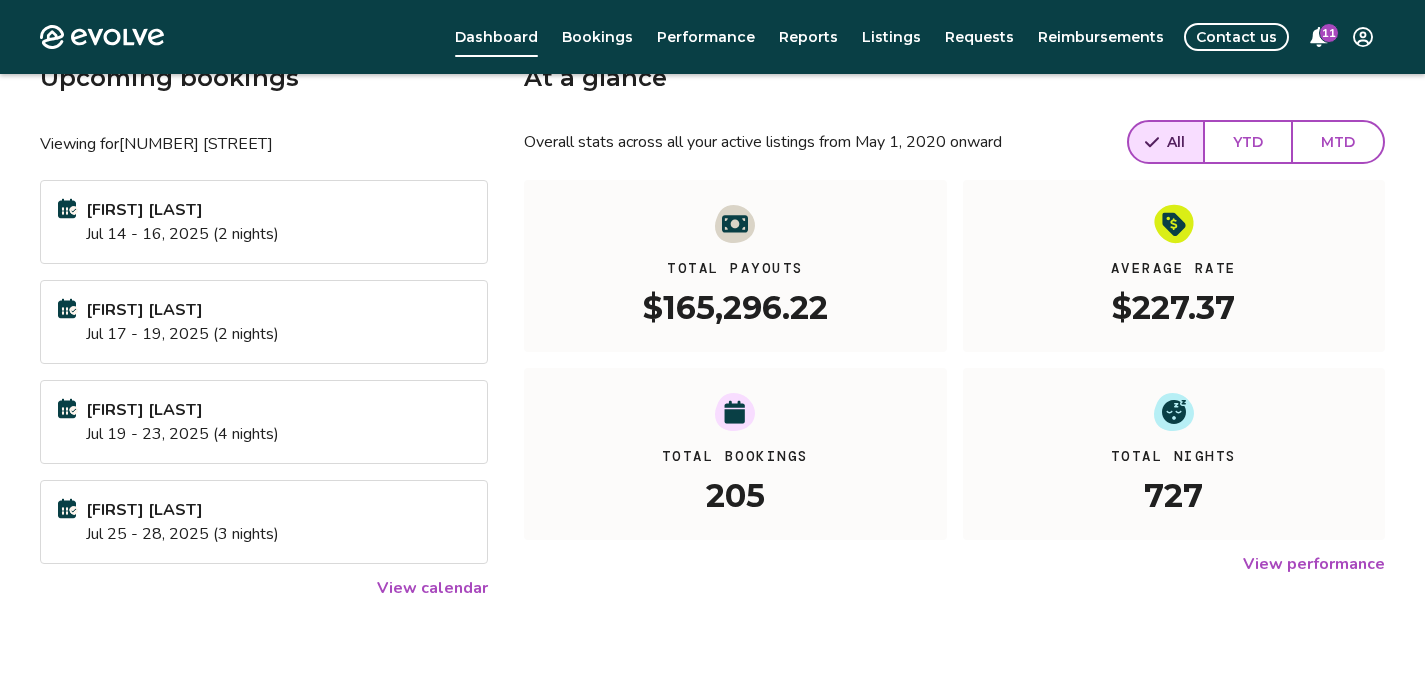 click on "View calendar" at bounding box center [432, 588] 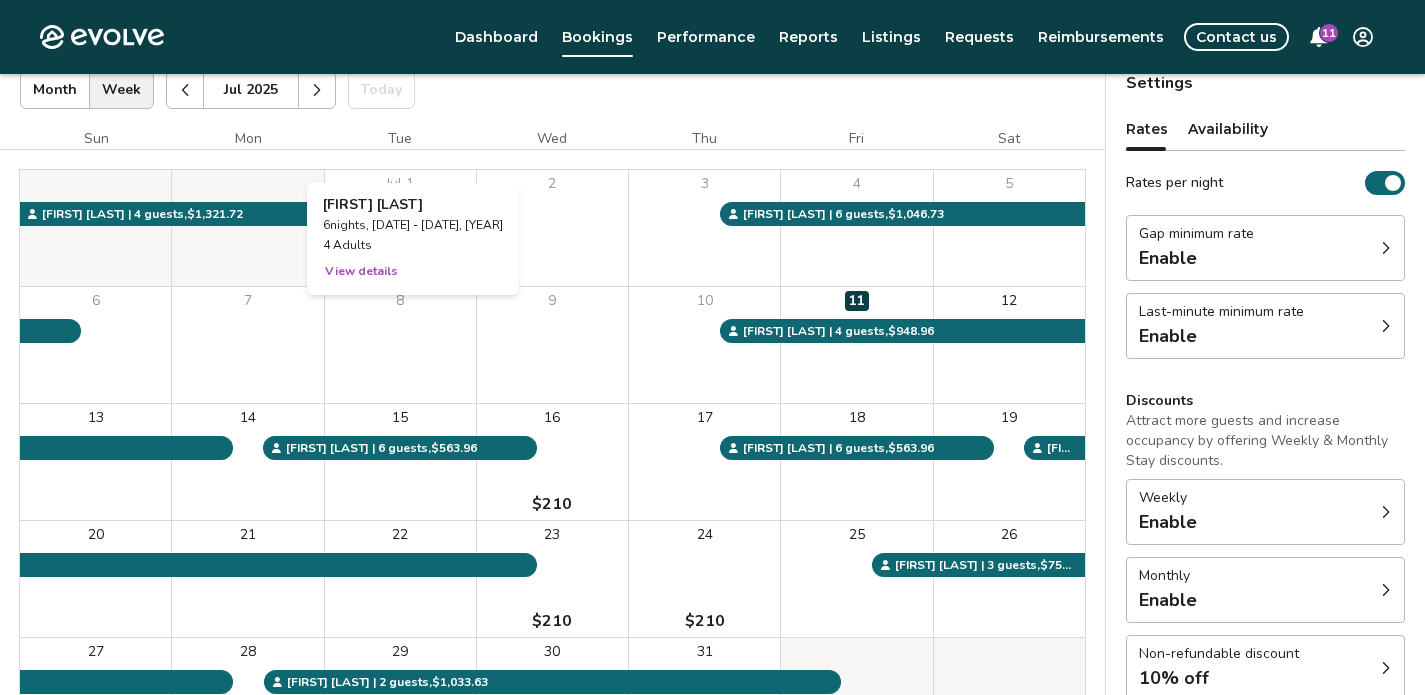 scroll, scrollTop: 0, scrollLeft: 0, axis: both 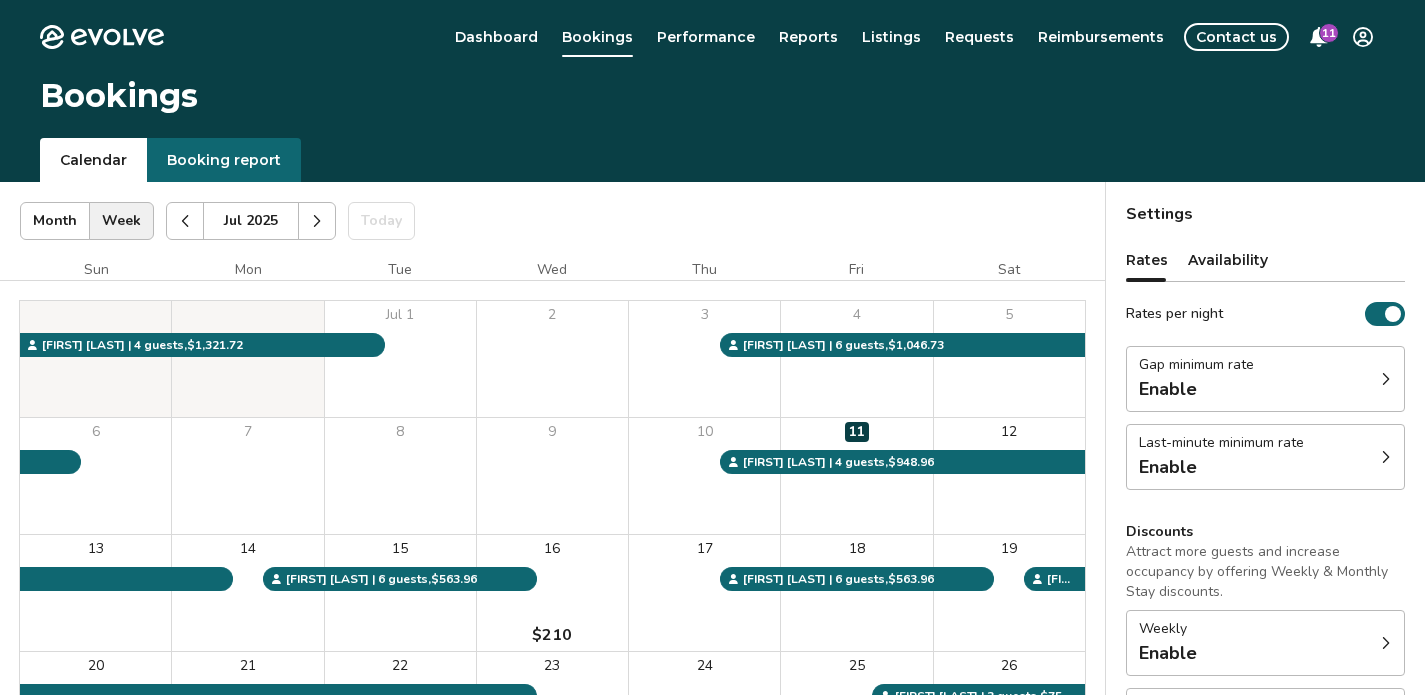 click 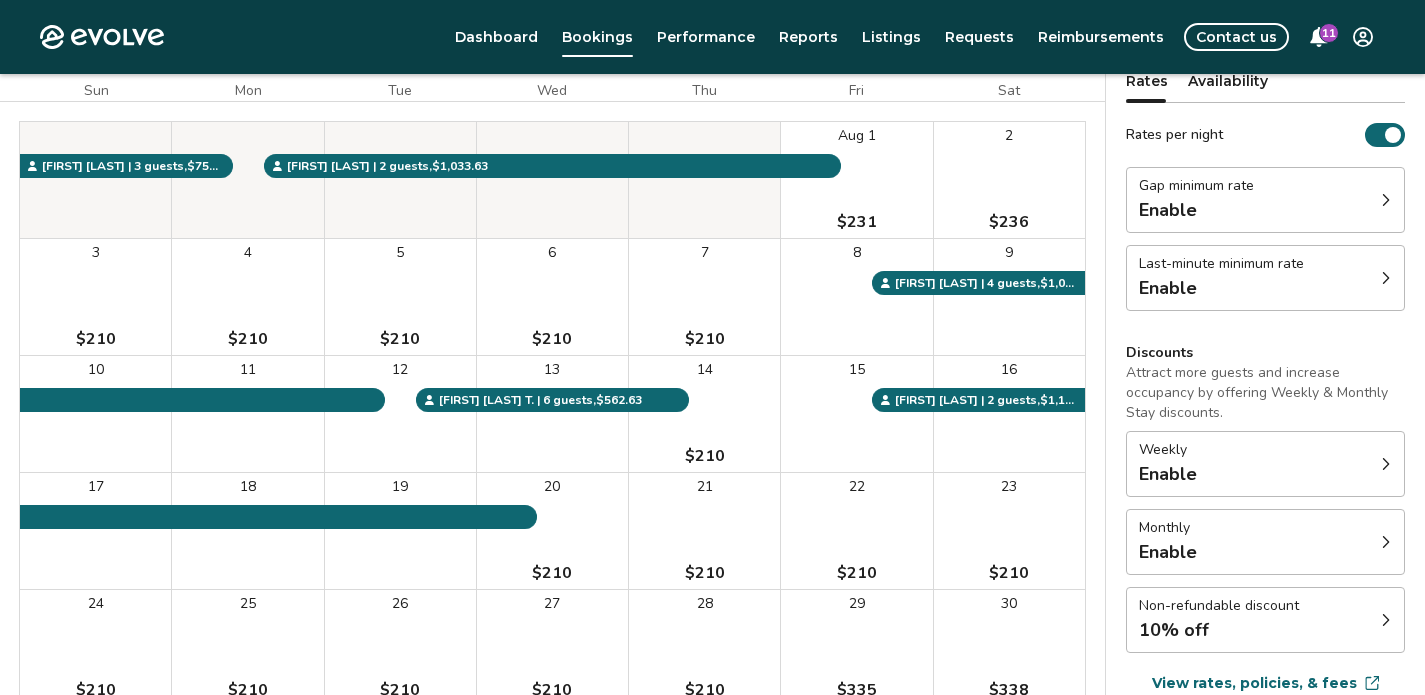 scroll, scrollTop: 311, scrollLeft: 0, axis: vertical 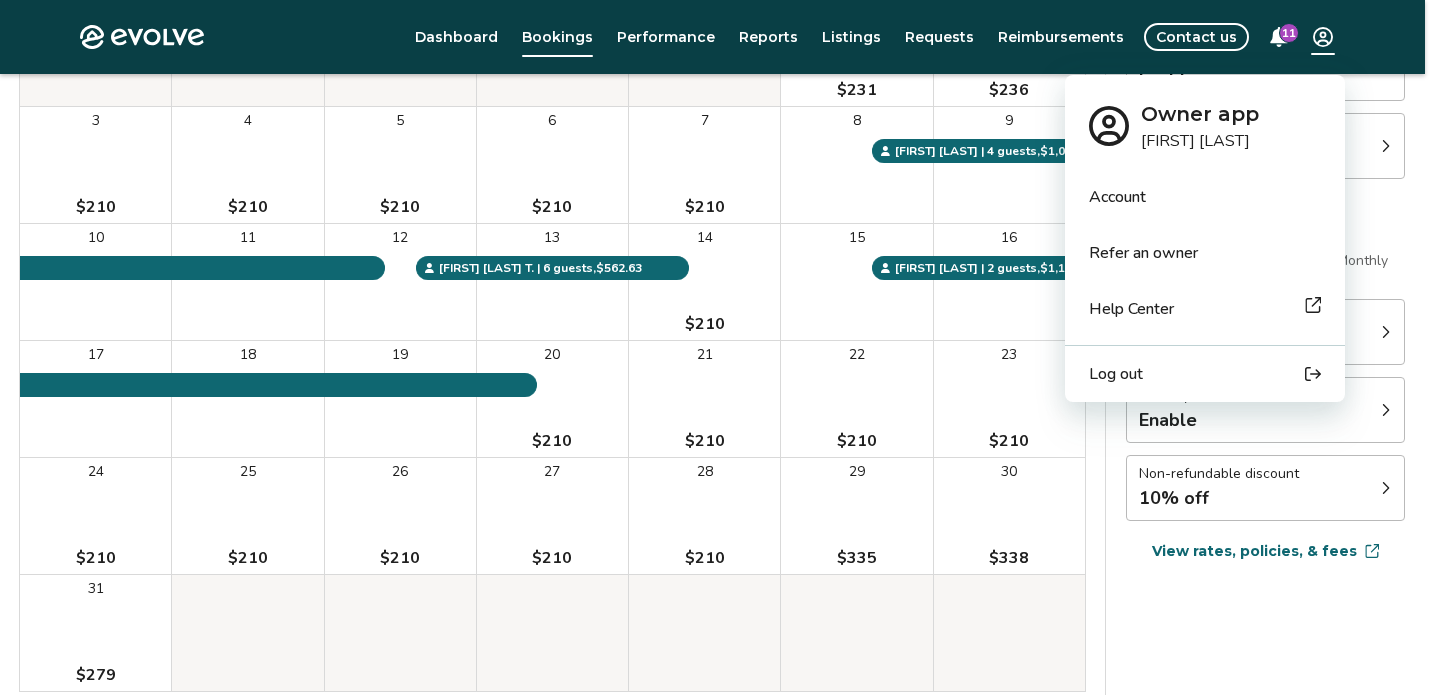 click on "Evolve Dashboard Bookings Performance Reports Listings Requests Contact us 11 Bookings Calendar Booking report [DATE]  | Views Month Week [DATE] Today Settings [NUMBER] [STREET] [DATE] Sun Mon Tue Wed Thu Fri Sat [DATE] [PRICE] [DATE] [PRICE] [DATE] [PRICE] [DATE] [PRICE] [DATE] [PRICE] [DATE] [PRICE] [DATE] [PRICE] [DATE] [DATE] [DATE] [DATE] [DATE] [DATE] [DATE] [DATE] [DATE] [DATE] [DATE] [DATE] [DATE] [PRICE] [DATE] [PRICE] [DATE] [PRICE] [FIRST] [LAST] T. | 6 guests ,  [PRICE] [FIRST] [LAST] | 2 guests ,  [PRICE] [FIRST] [LAST] | 3 guests ,  [PRICE] [FIRST] [LAST] | 4 guests ,  [PRICE] [FIRST] [LAST] | 2 guests ,  [PRICE] Booking Pending Evolve/Owner Settings Rates Availability Rates per night Gap minimum rate Enable Last-minute minimum rate Enable Discounts Attract more guests and increase occupancy by offering Weekly & Monthly Stay discounts. Weekly Enable Monthly Enable Non-refundable discount 10% off View rates, policies, & fees Gap minimum rate Reduce your minimum rate by 20%  to help fill nights between bookings  Enable Enable" at bounding box center (720, 260) 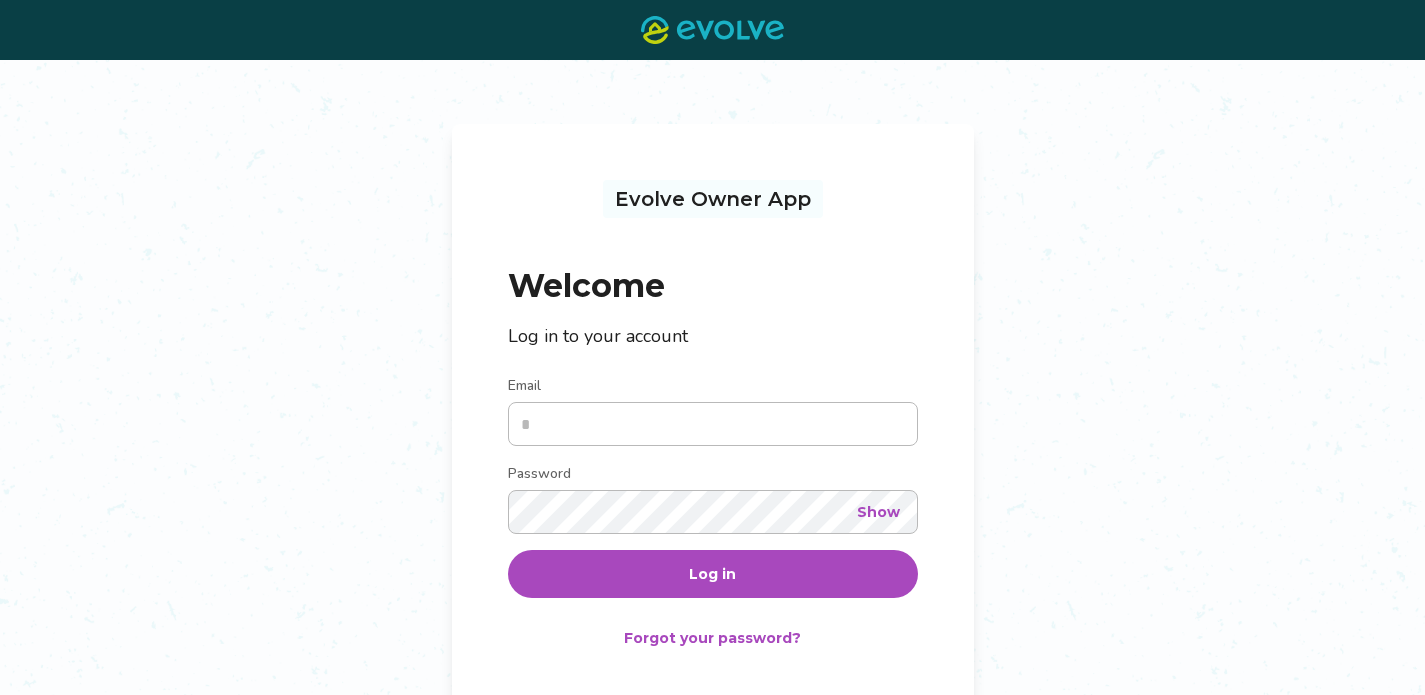 scroll, scrollTop: 0, scrollLeft: 0, axis: both 